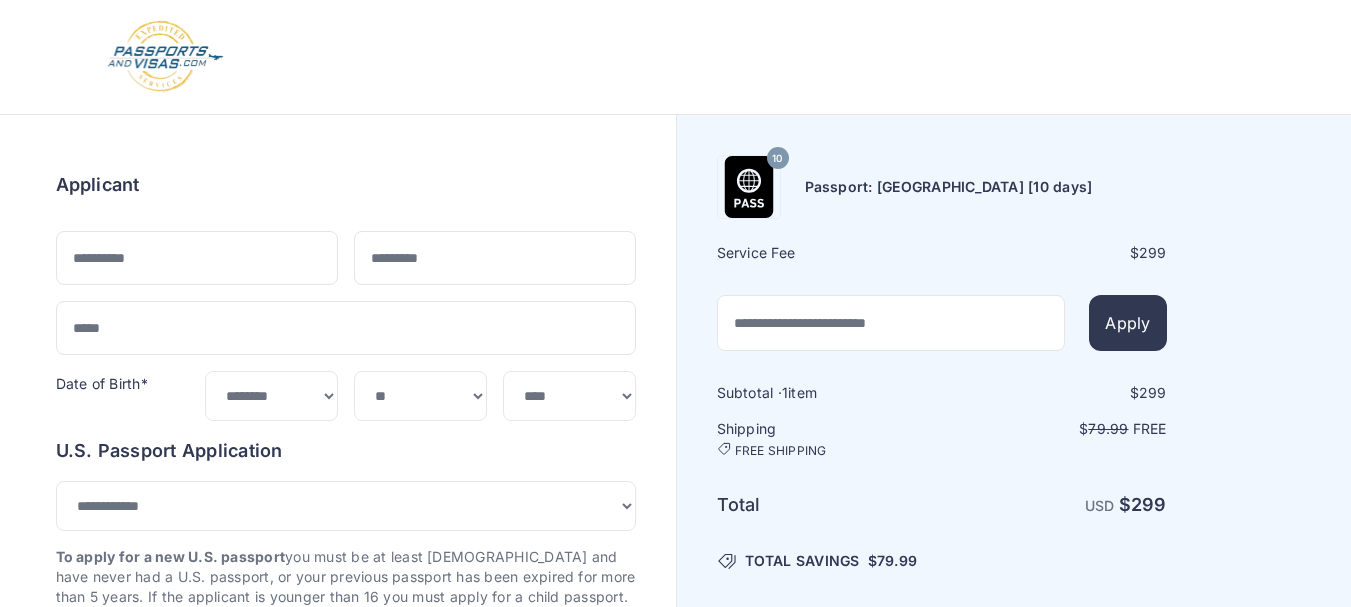 select on "***" 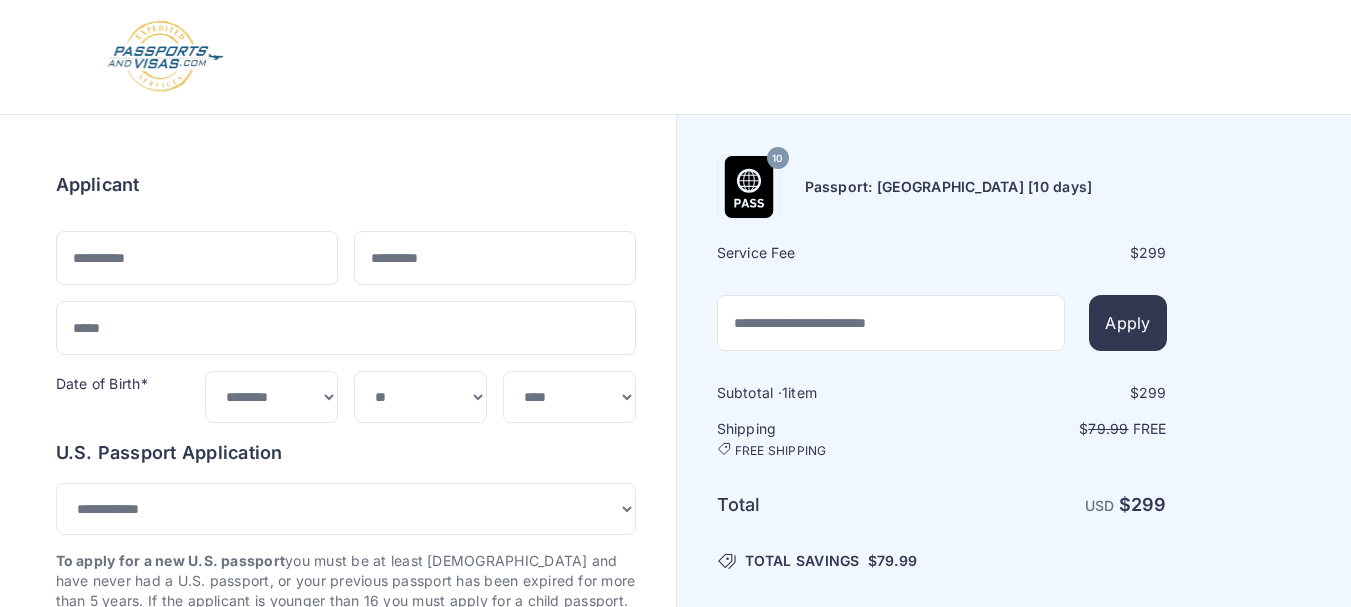 scroll, scrollTop: 0, scrollLeft: 0, axis: both 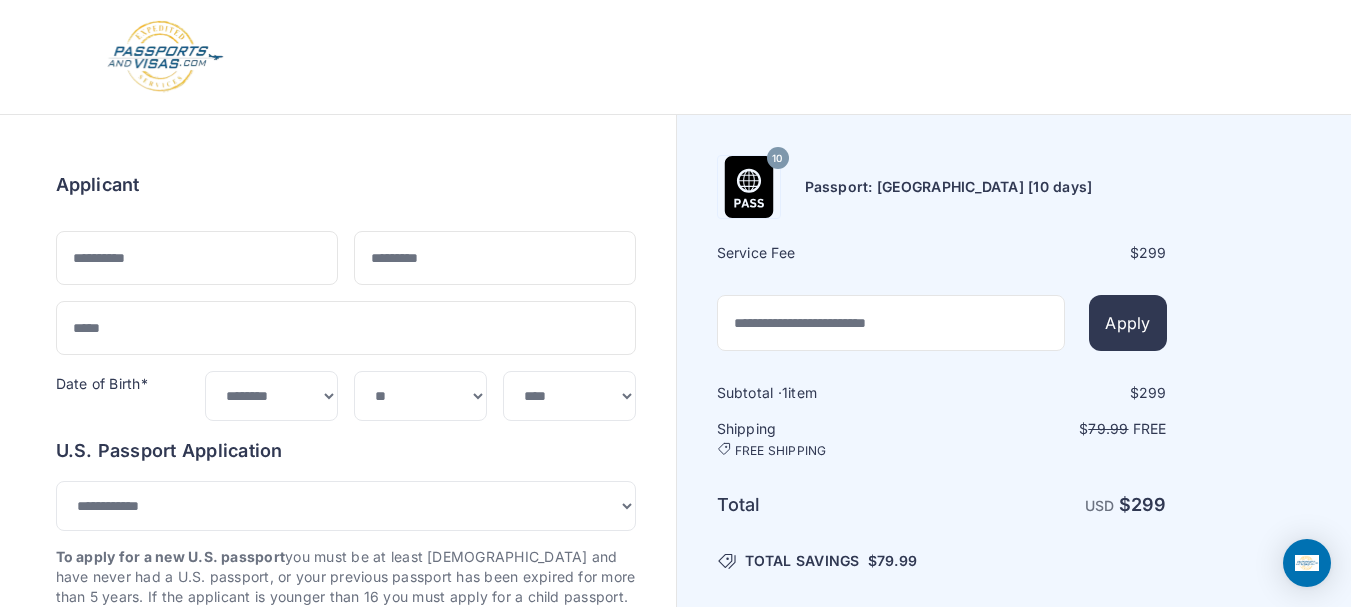 select on "***" 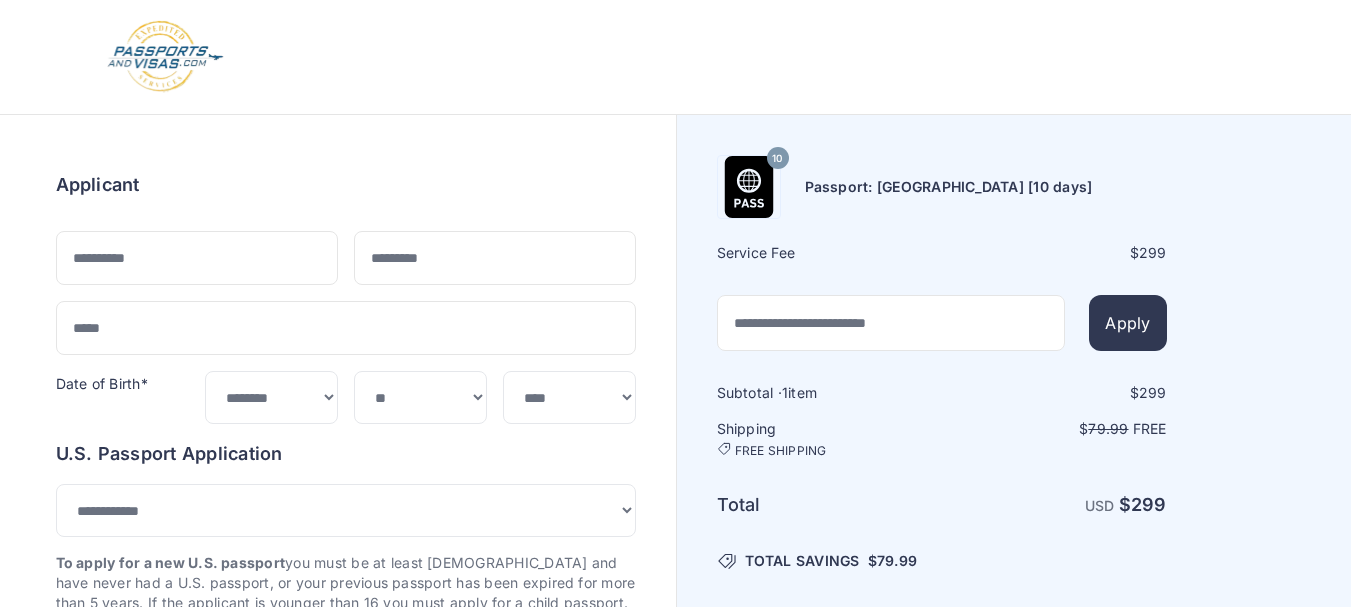 scroll, scrollTop: 0, scrollLeft: 0, axis: both 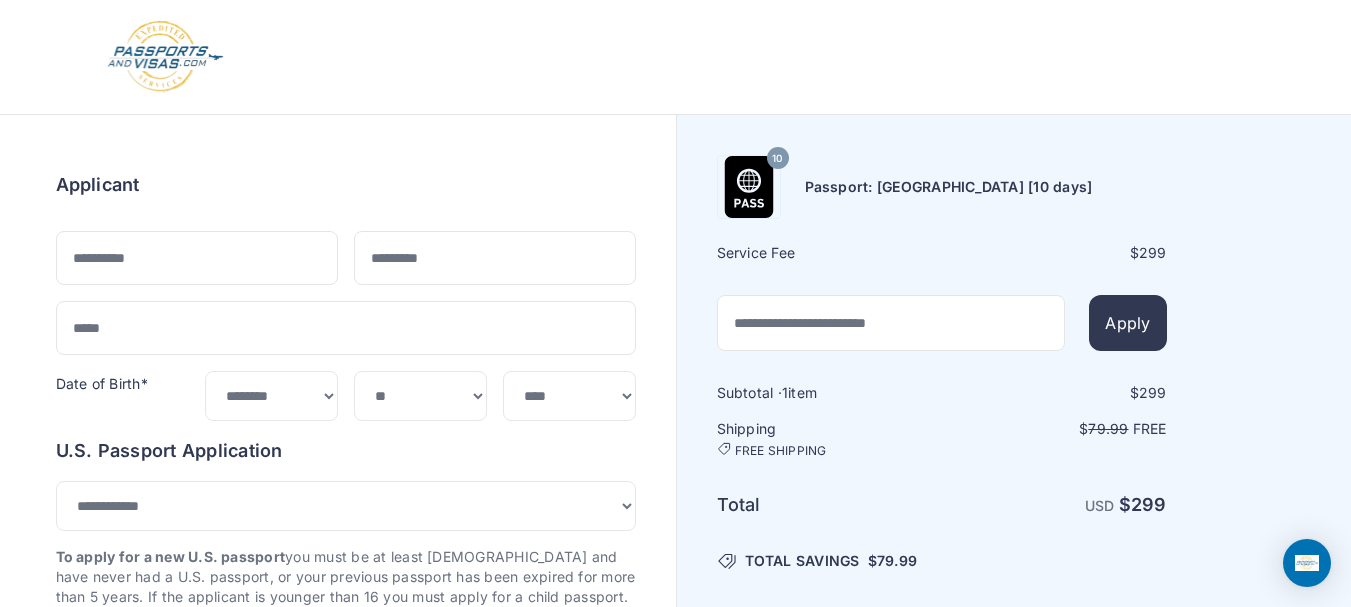 select on "***" 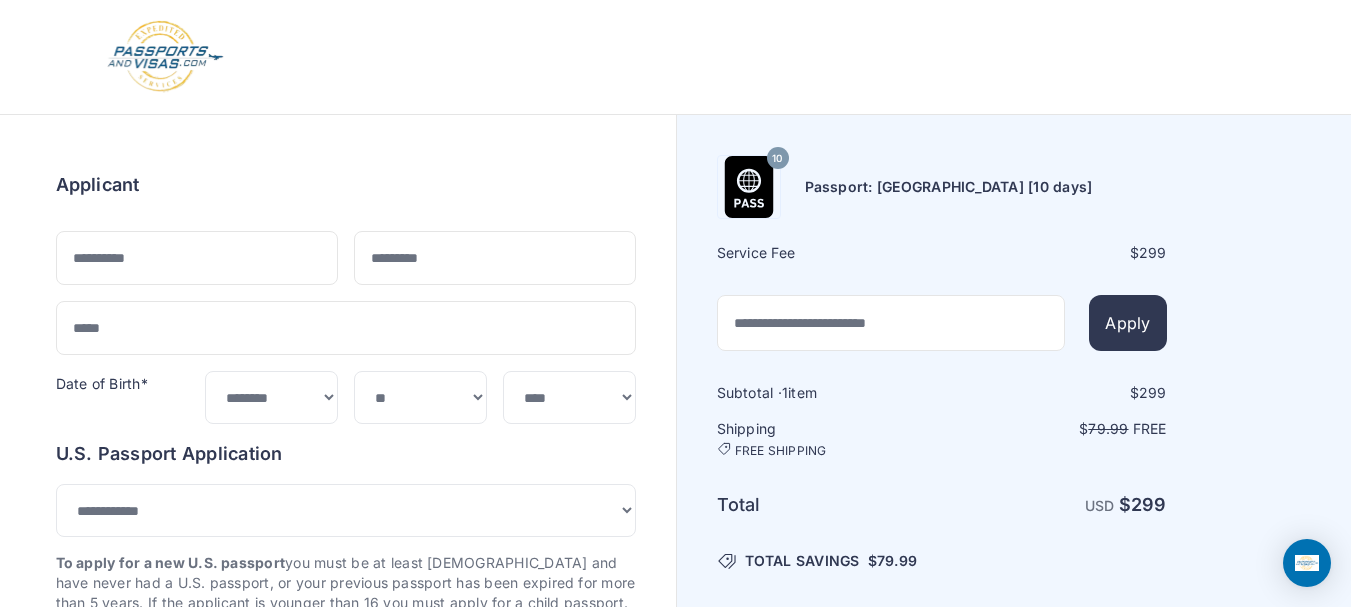 scroll, scrollTop: 0, scrollLeft: 0, axis: both 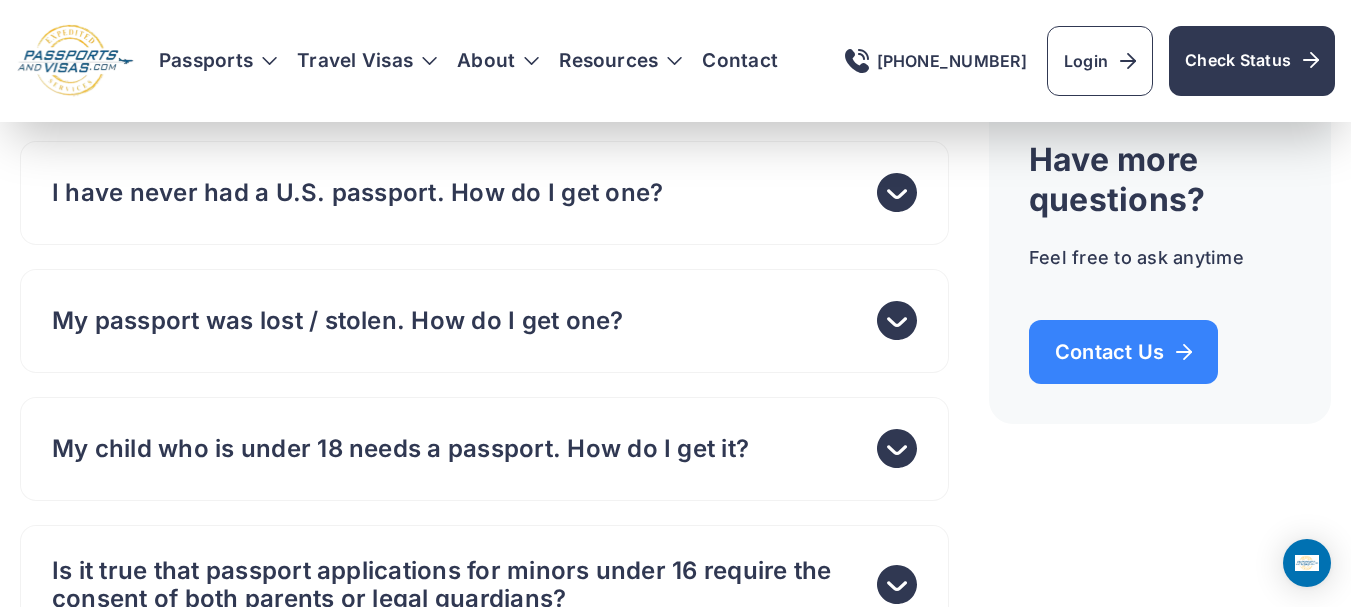 click 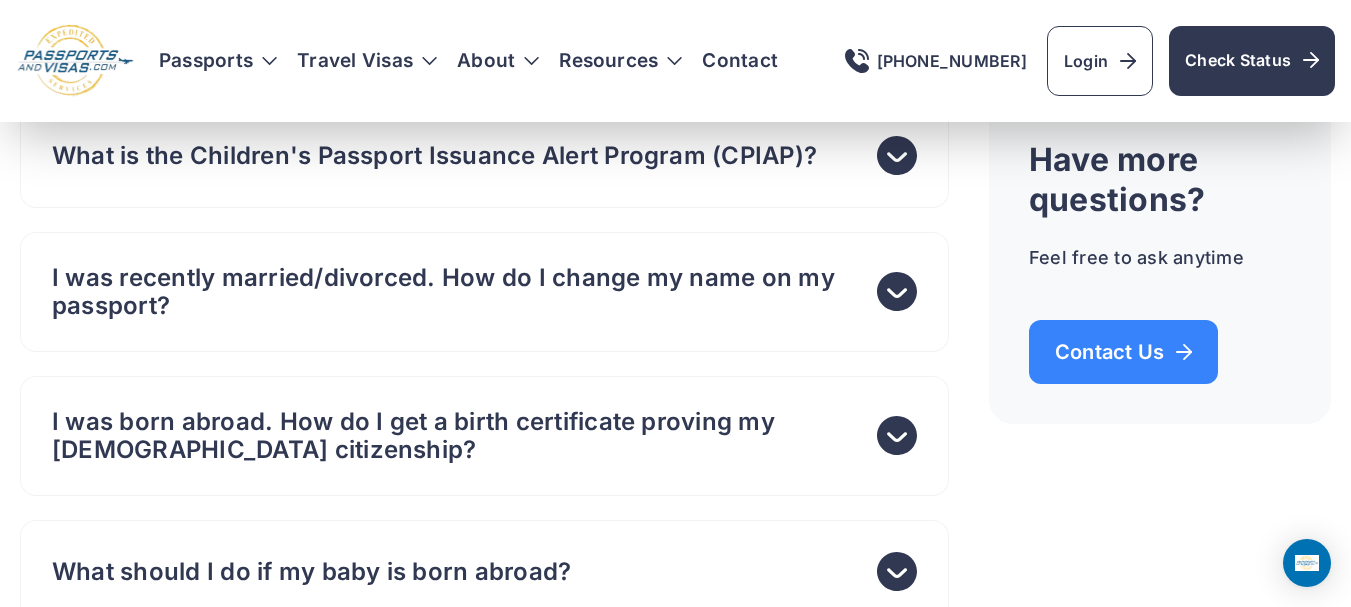 scroll, scrollTop: 12439, scrollLeft: 0, axis: vertical 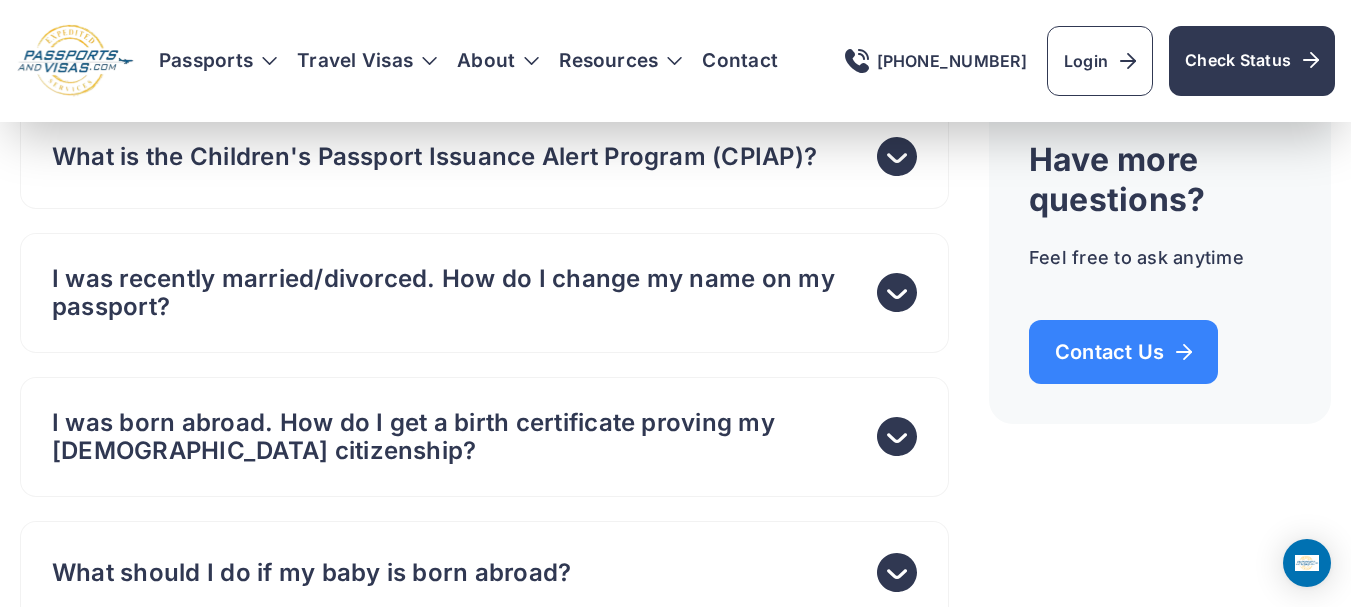 click on "Check Status" at bounding box center (1252, 60) 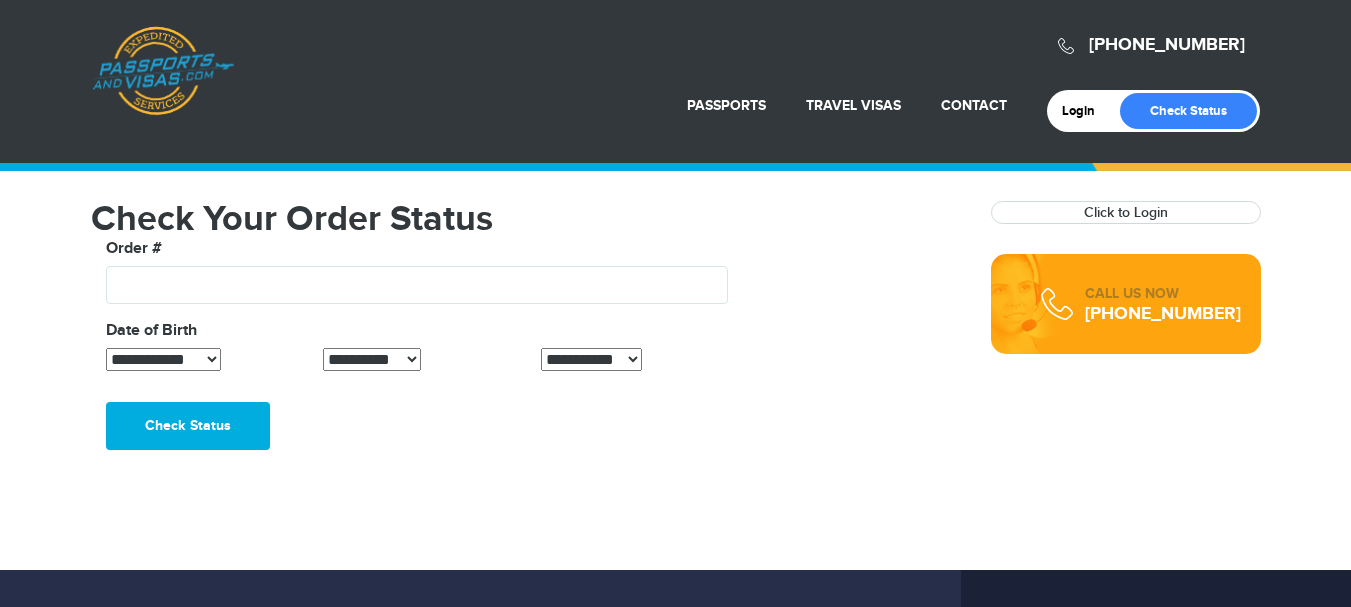 scroll, scrollTop: 0, scrollLeft: 0, axis: both 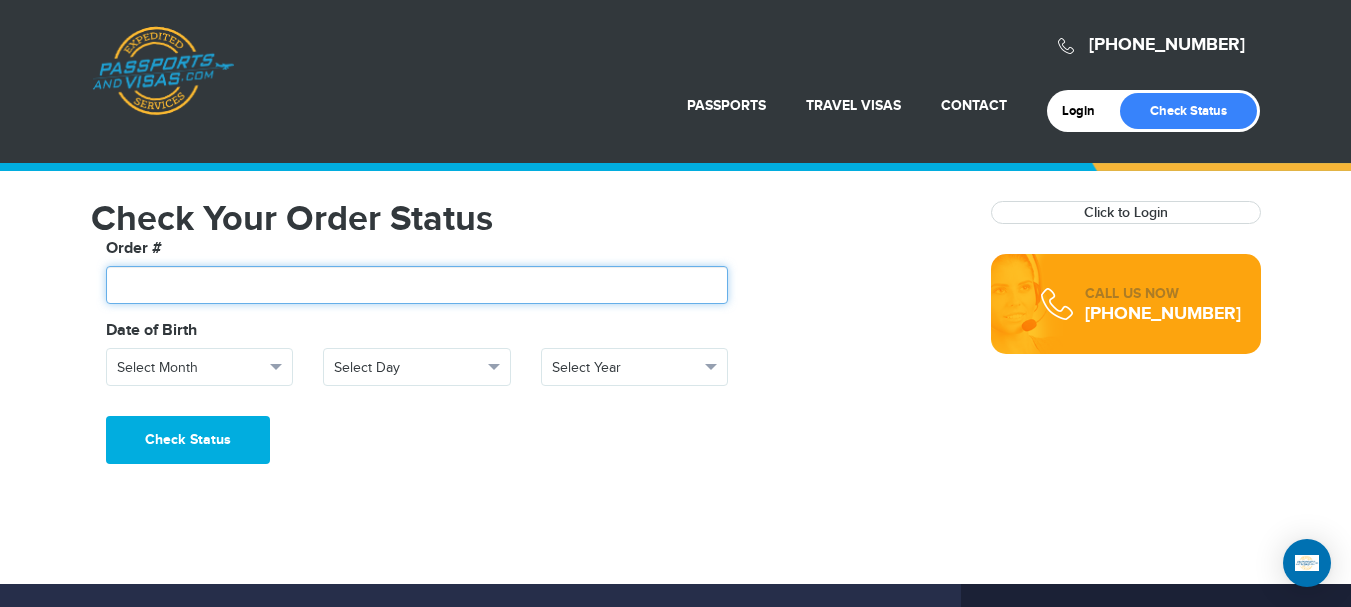 click at bounding box center [417, 285] 